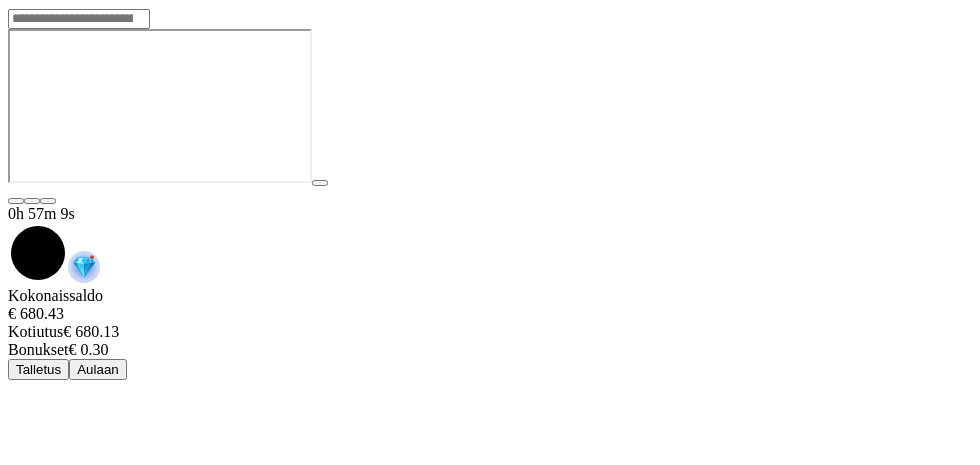 scroll, scrollTop: 0, scrollLeft: 0, axis: both 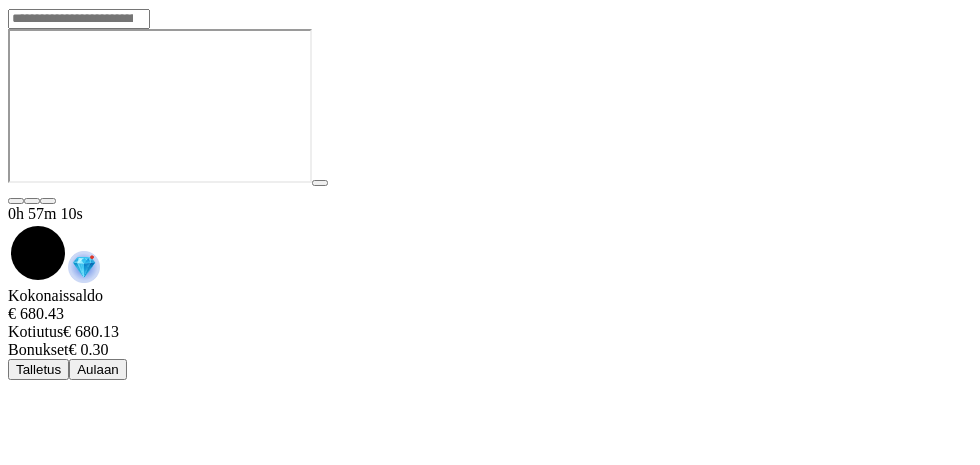 click on "Aulaan" at bounding box center [98, 369] 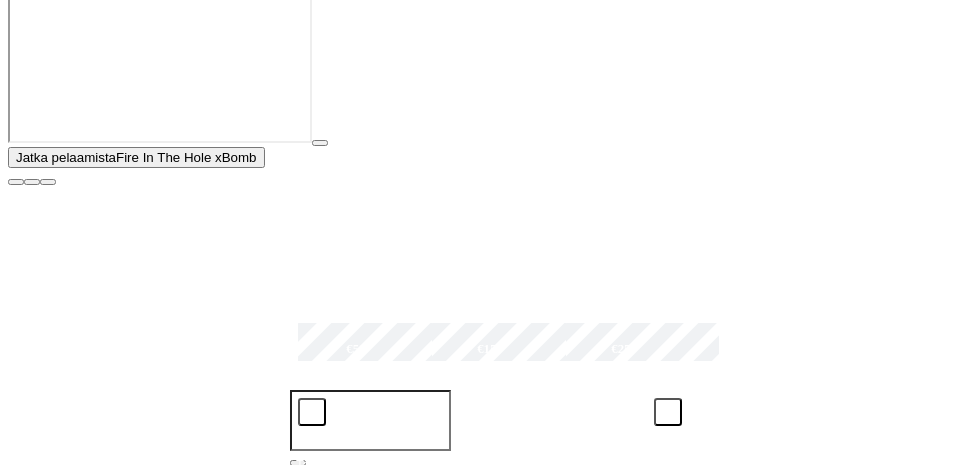 scroll, scrollTop: 278, scrollLeft: 0, axis: vertical 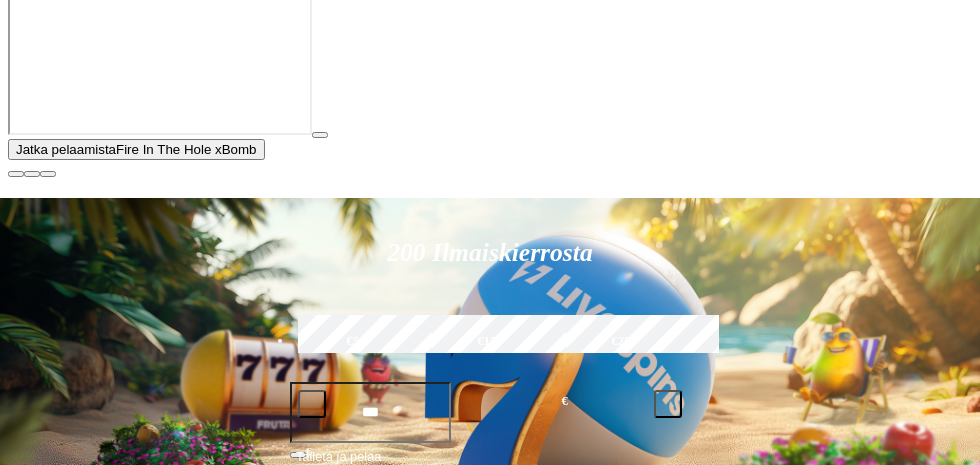 click at bounding box center [16, 174] 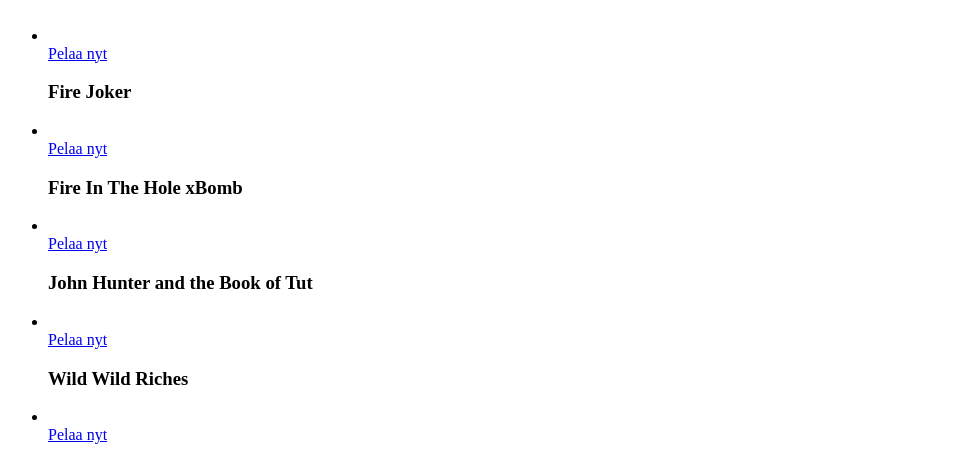 scroll, scrollTop: 851, scrollLeft: 0, axis: vertical 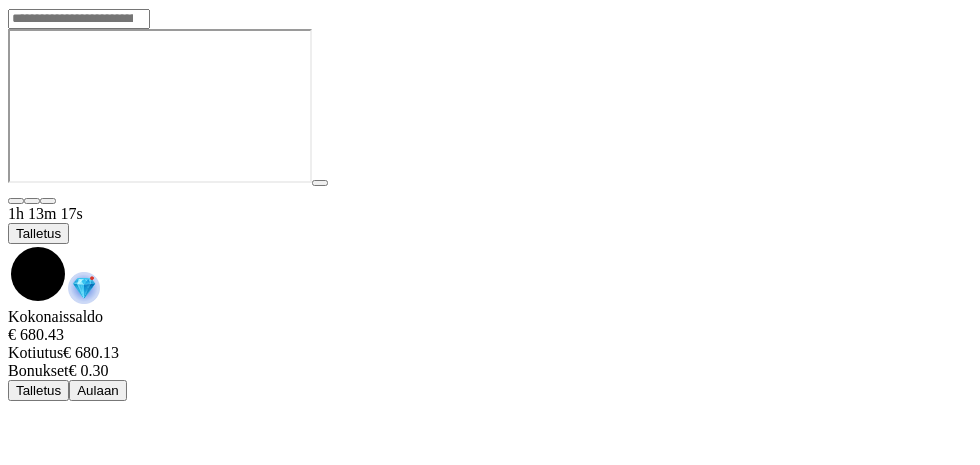 click at bounding box center [8, 244] 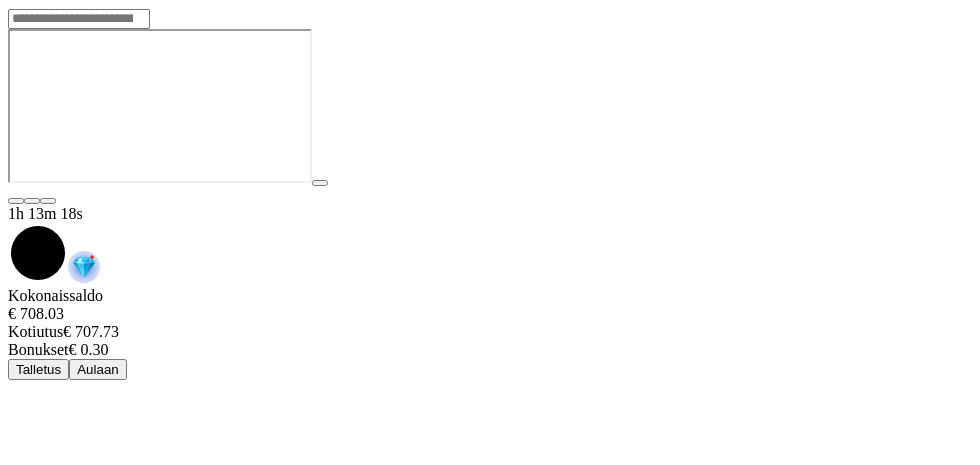 click on "Aulaan" at bounding box center (98, 369) 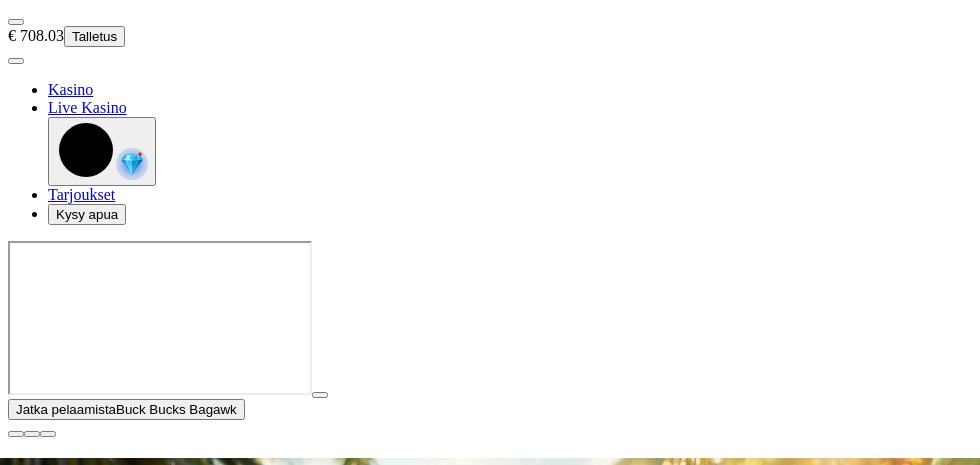 click on "Talletus" at bounding box center [94, 36] 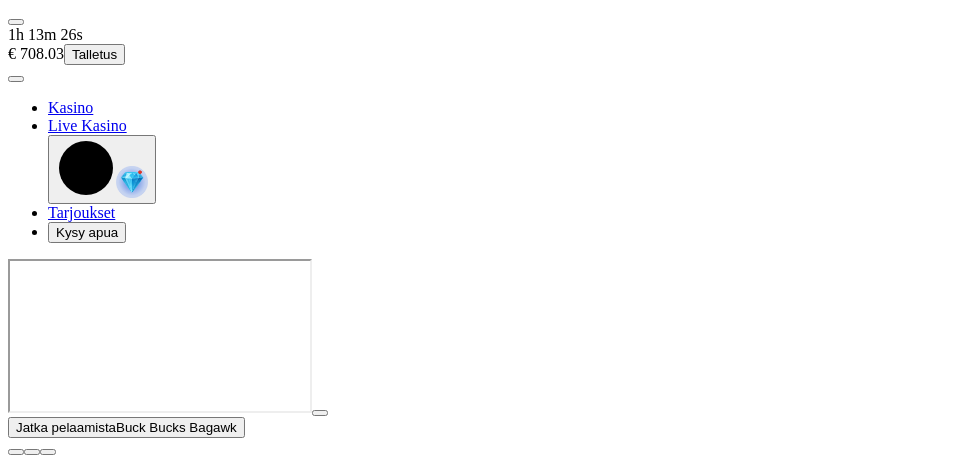 click at bounding box center [16, 452] 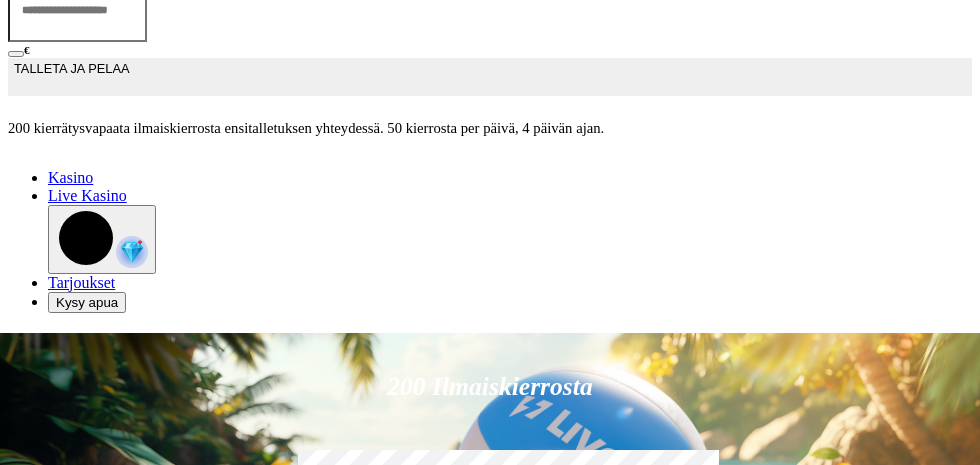 scroll, scrollTop: 381, scrollLeft: 0, axis: vertical 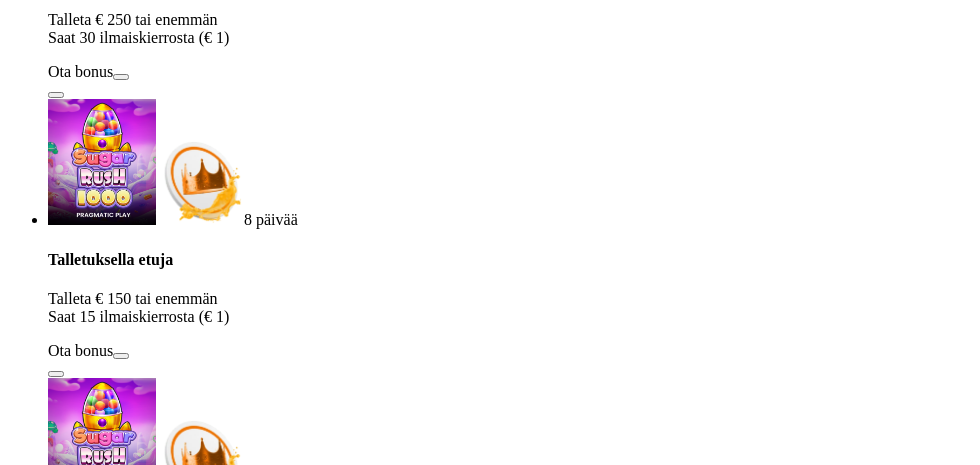 click at bounding box center [490, 1324] 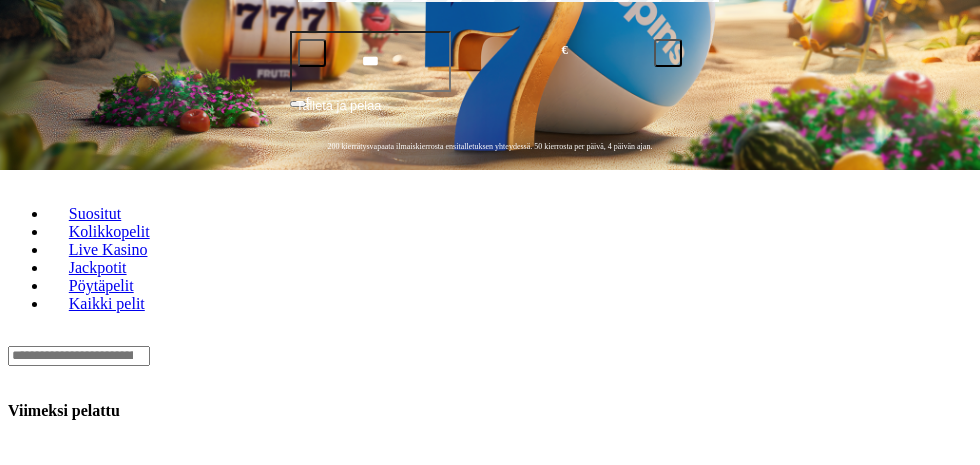 scroll, scrollTop: 419, scrollLeft: 0, axis: vertical 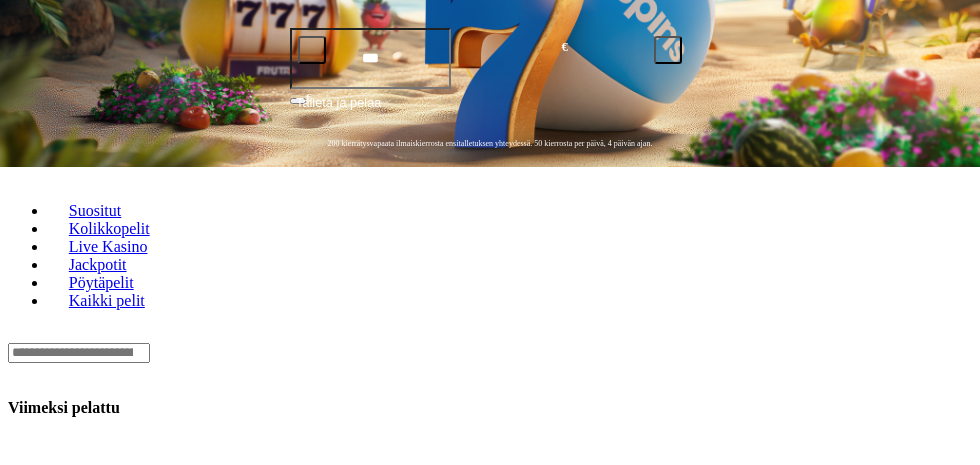 click at bounding box center (48, 972) 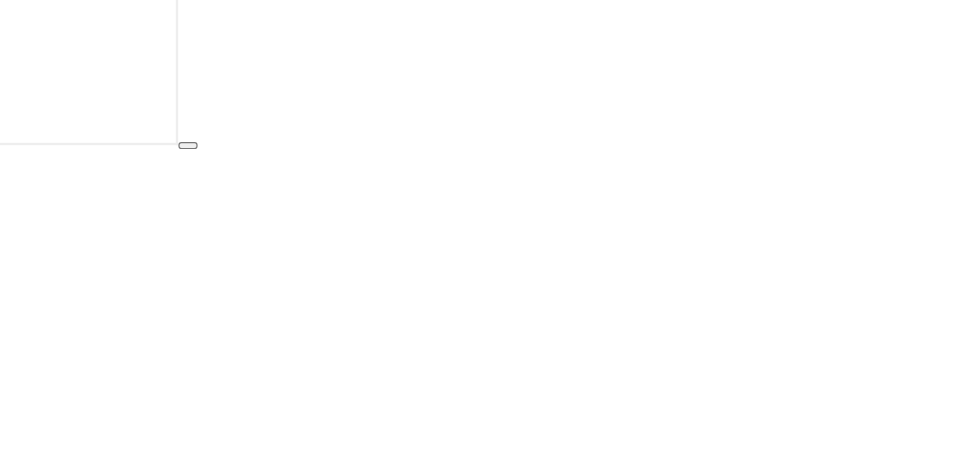 scroll, scrollTop: 0, scrollLeft: 0, axis: both 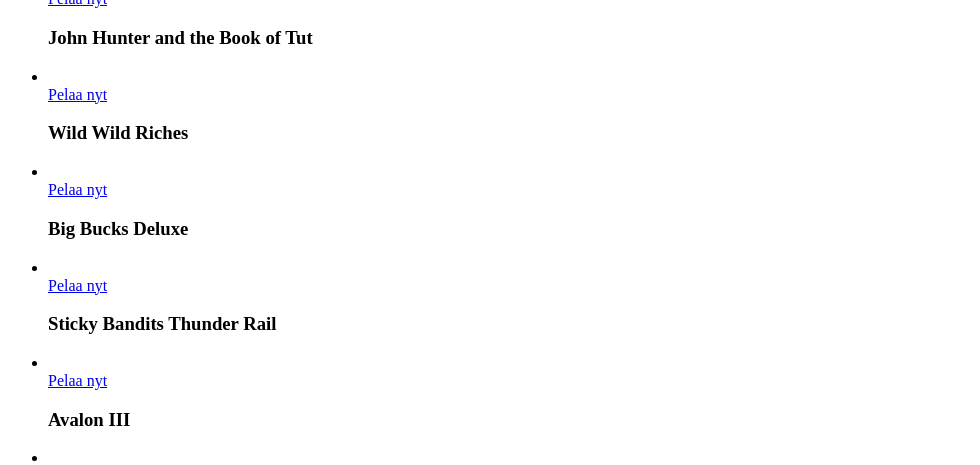 click at bounding box center [48, 2353] 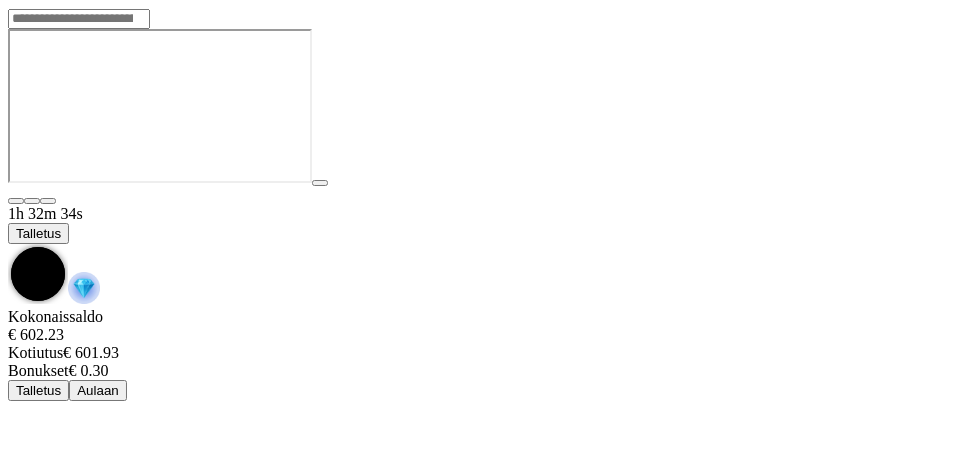 scroll, scrollTop: 145, scrollLeft: 0, axis: vertical 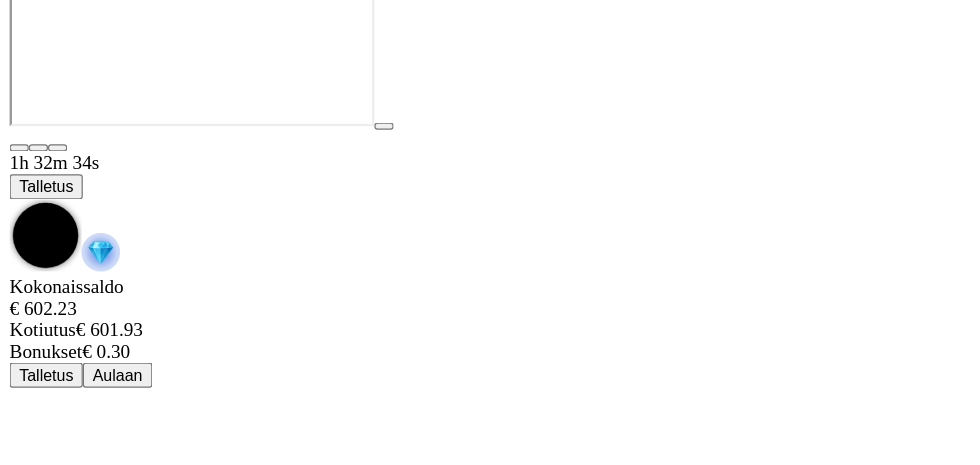 click at bounding box center [490, 108] 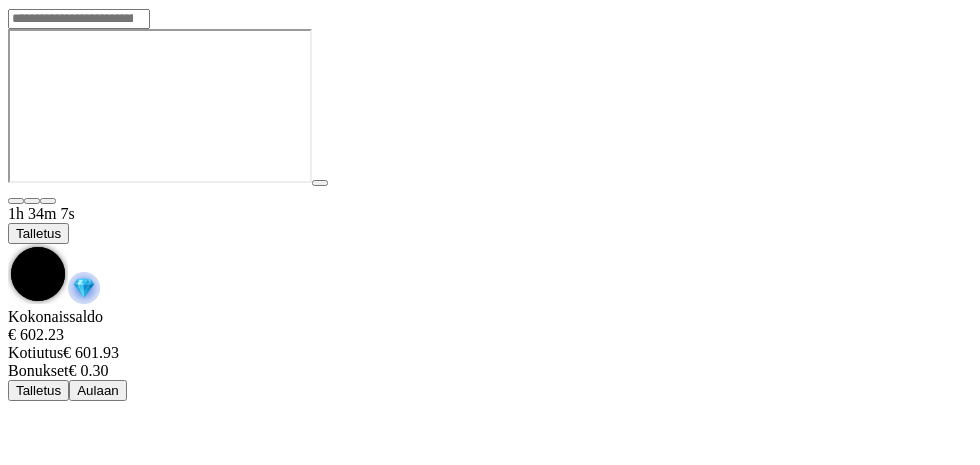 scroll, scrollTop: 145, scrollLeft: 0, axis: vertical 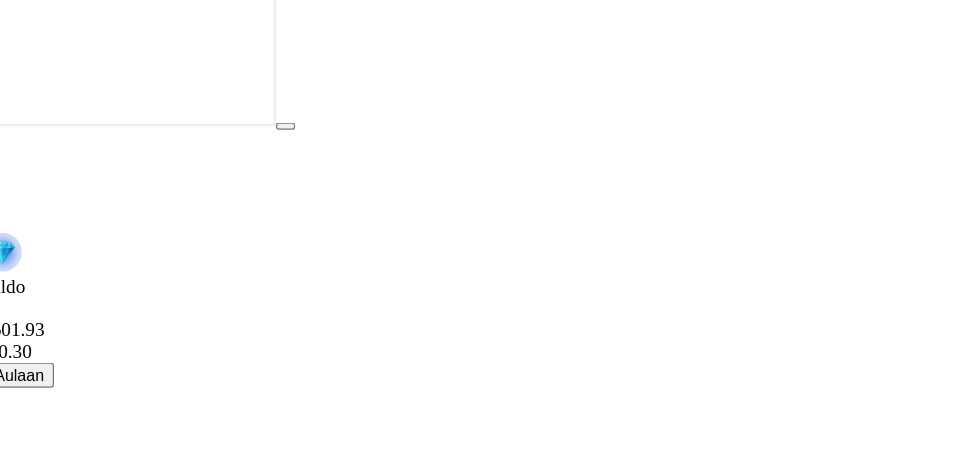 click at bounding box center [490, 108] 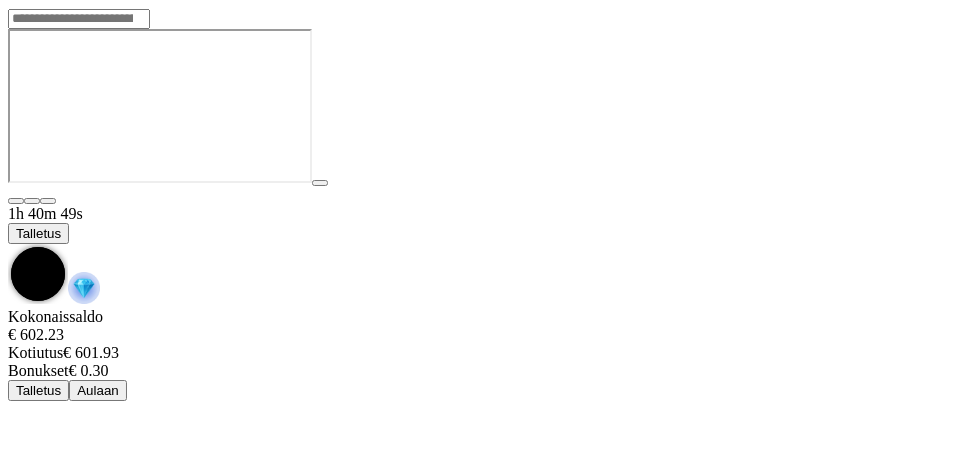 scroll, scrollTop: 145, scrollLeft: 0, axis: vertical 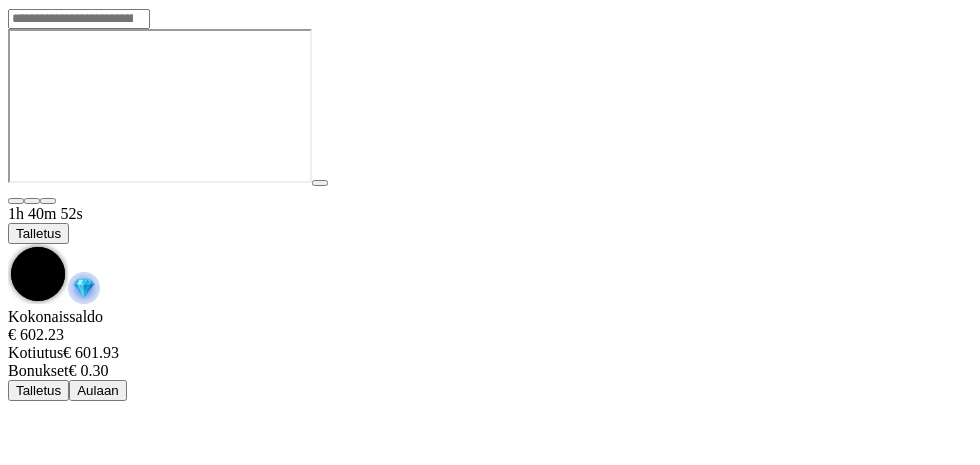 click at bounding box center (490, 108) 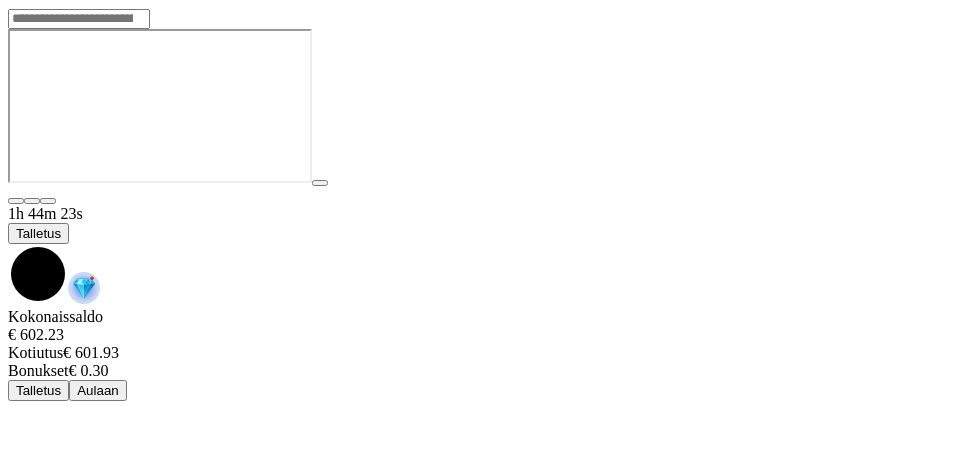 scroll, scrollTop: 0, scrollLeft: 0, axis: both 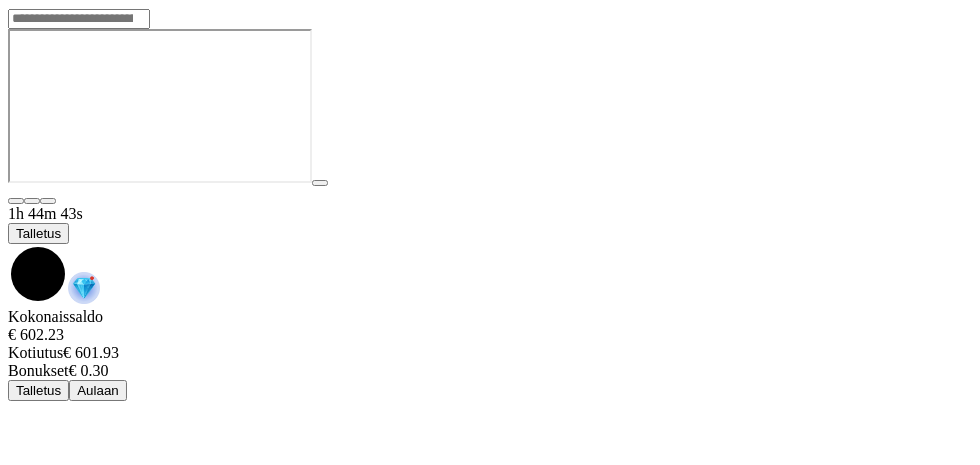 click at bounding box center [8, 244] 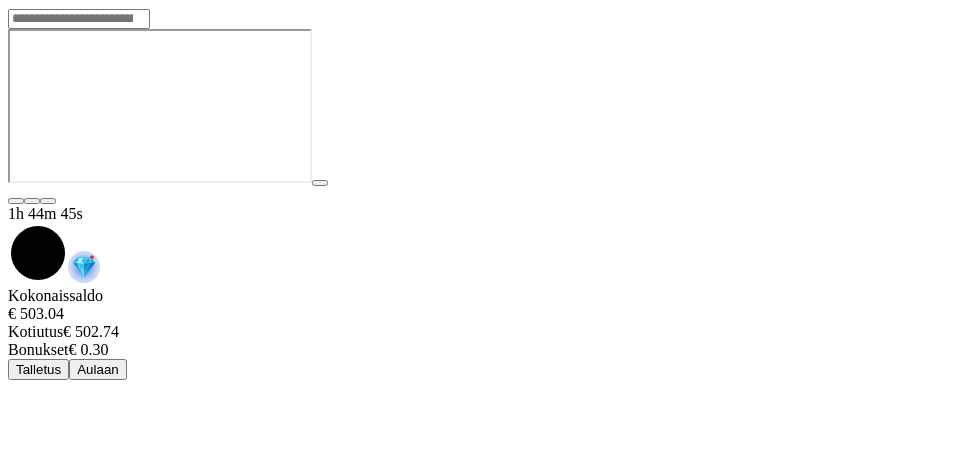 click on "Aulaan" at bounding box center [98, 369] 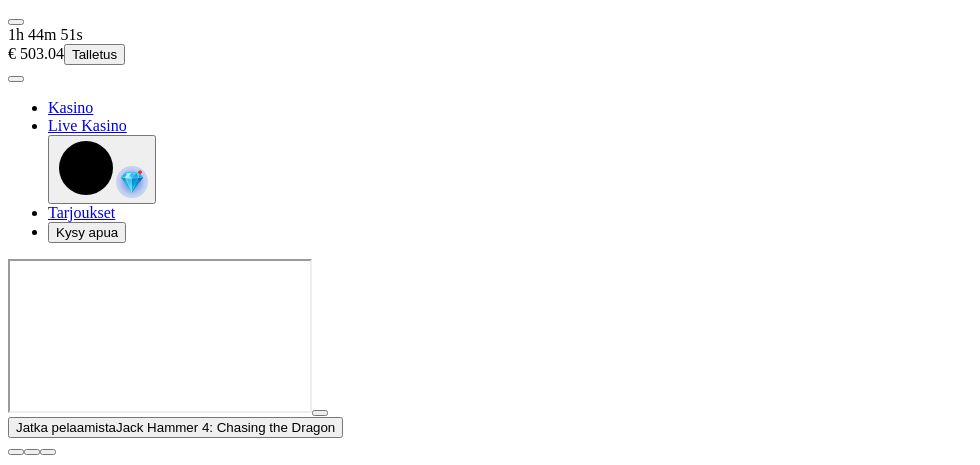 click at bounding box center [16, 452] 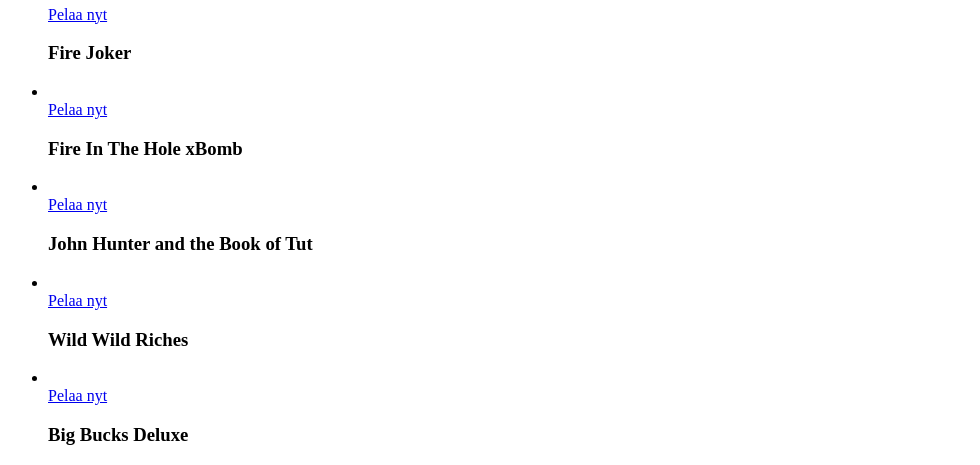 scroll, scrollTop: 1080, scrollLeft: 0, axis: vertical 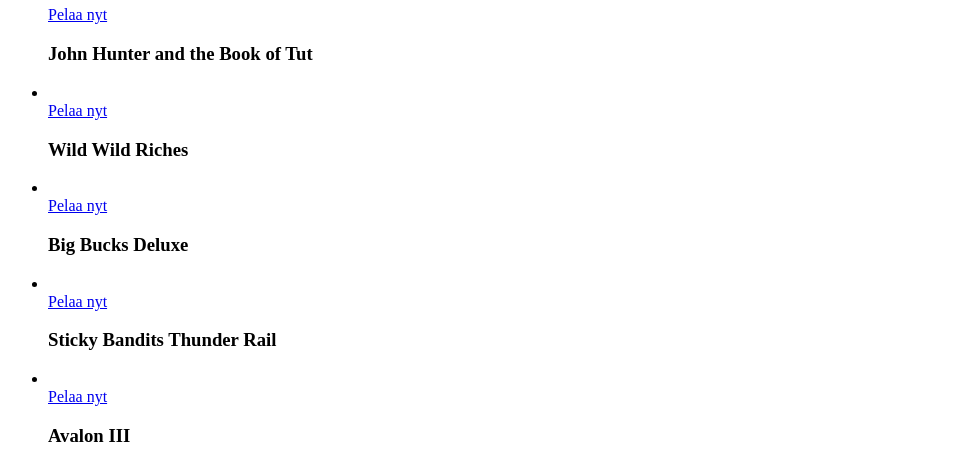click at bounding box center (-863, 10873) 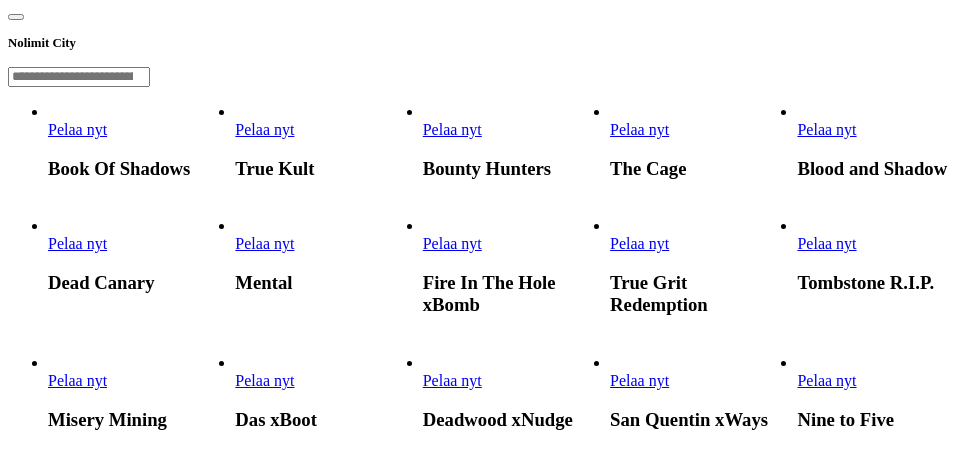 scroll, scrollTop: 247, scrollLeft: 0, axis: vertical 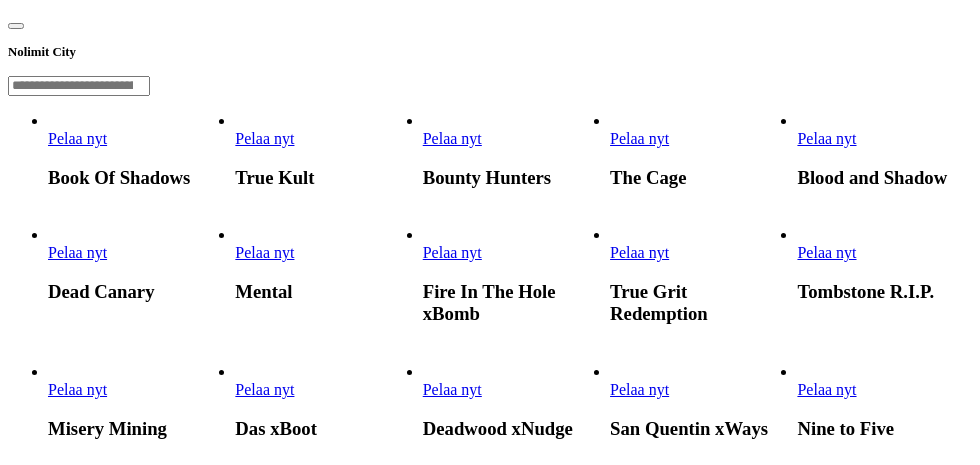 click on "Pelaa nyt" at bounding box center (264, 252) 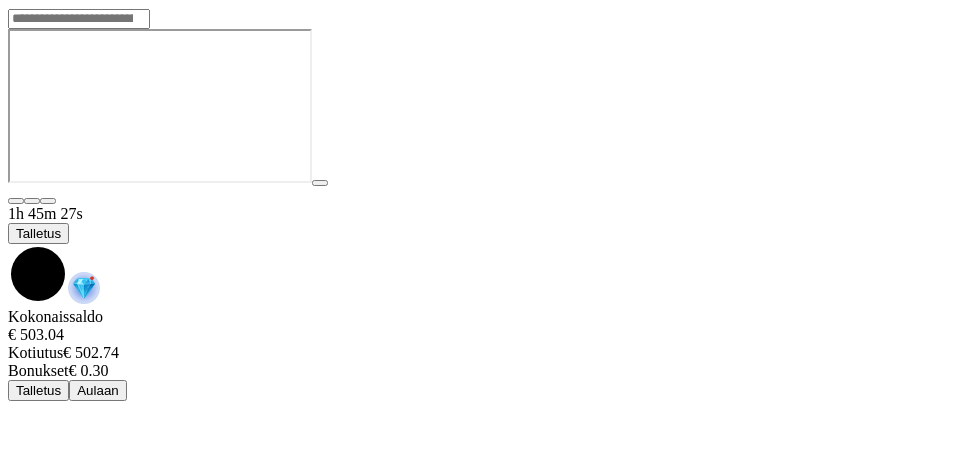 scroll, scrollTop: 0, scrollLeft: 0, axis: both 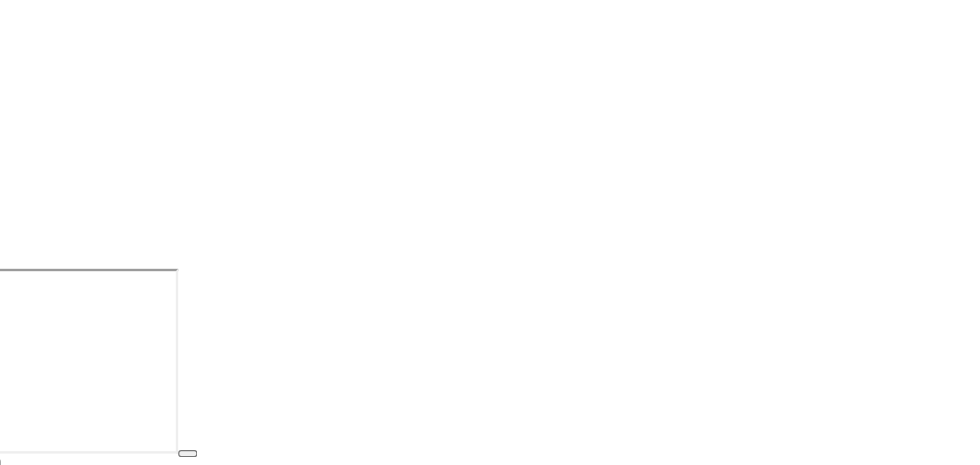 click on "Jatka pelaamista Mental" at bounding box center (490, 357) 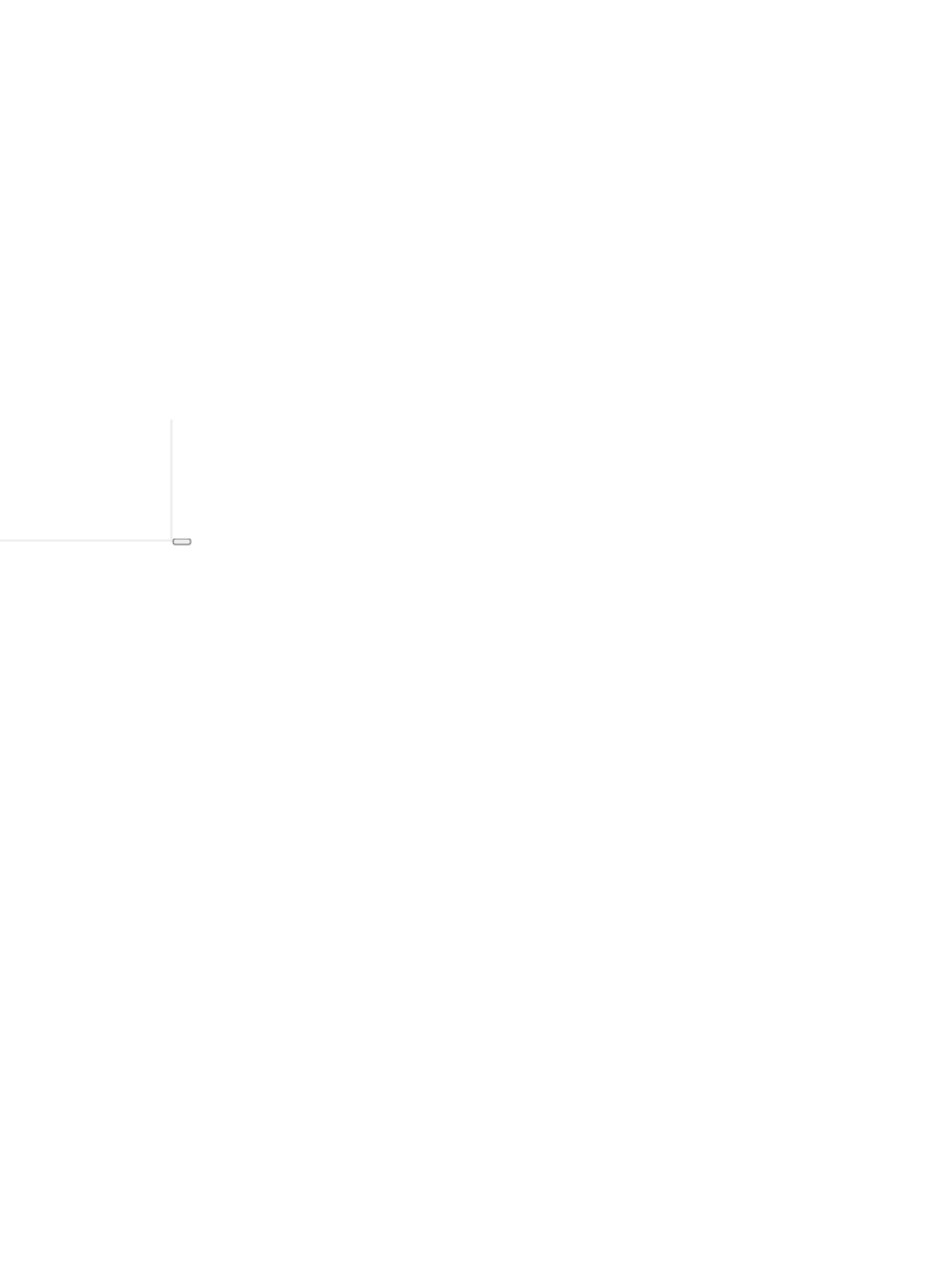 scroll, scrollTop: 0, scrollLeft: 0, axis: both 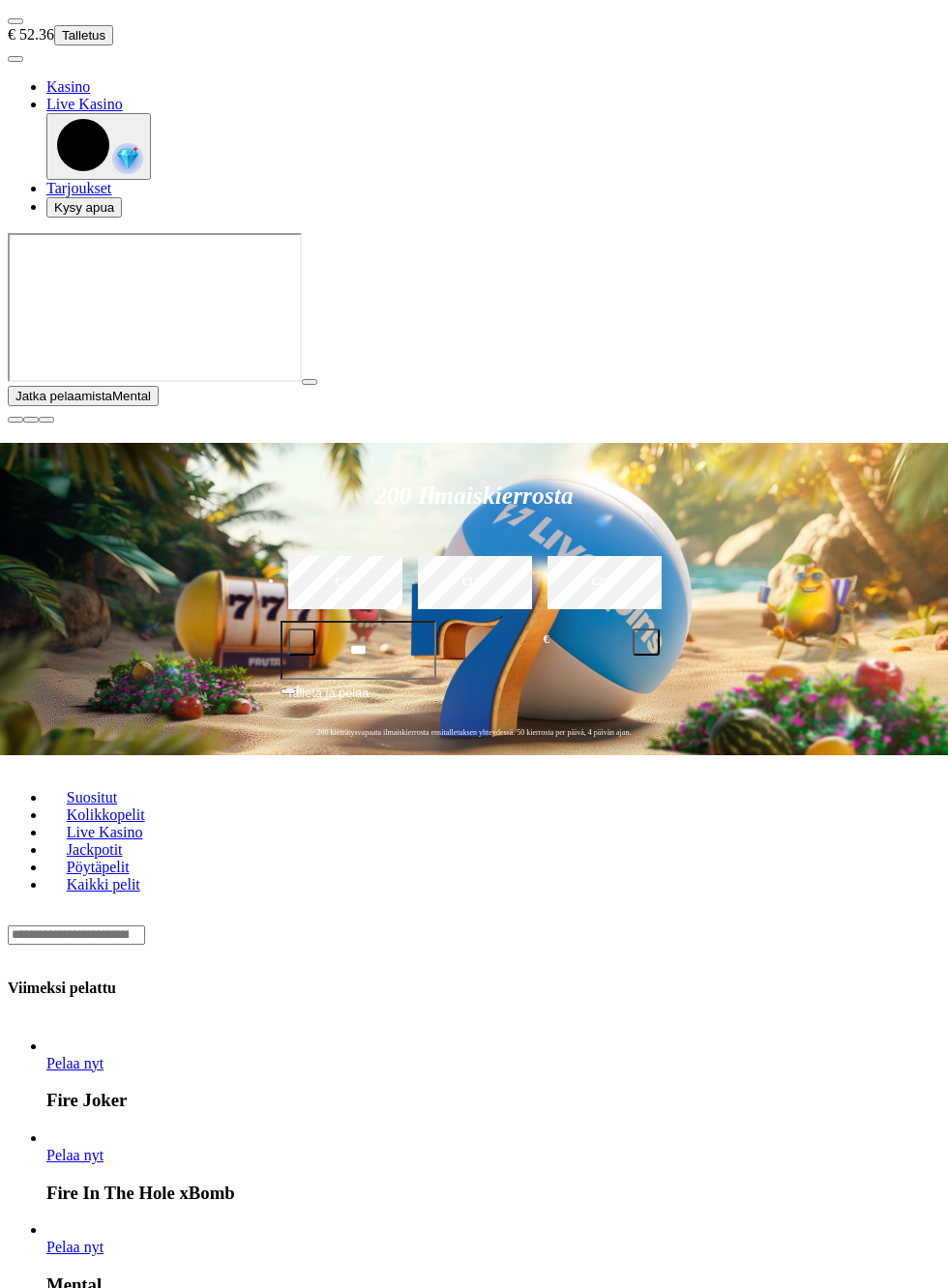 click on "Pelaa nyt Fire Joker Pelaa nyt Fire In The Hole xBomb Pelaa nyt Mental Pelaa nyt John Hunter and the Book of Tut Pelaa nyt Wild Wild Riches Pelaa nyt Big Bucks Deluxe Pelaa nyt Sticky Bandits Thunder Rail Pelaa nyt Avalon III Pelaa nyt Fire in the Hole 3 Pelaa nyt Mummy's Jewels Pelaa nyt King Kong Cash Even Bigger Bananas 4" at bounding box center (498, 1536) 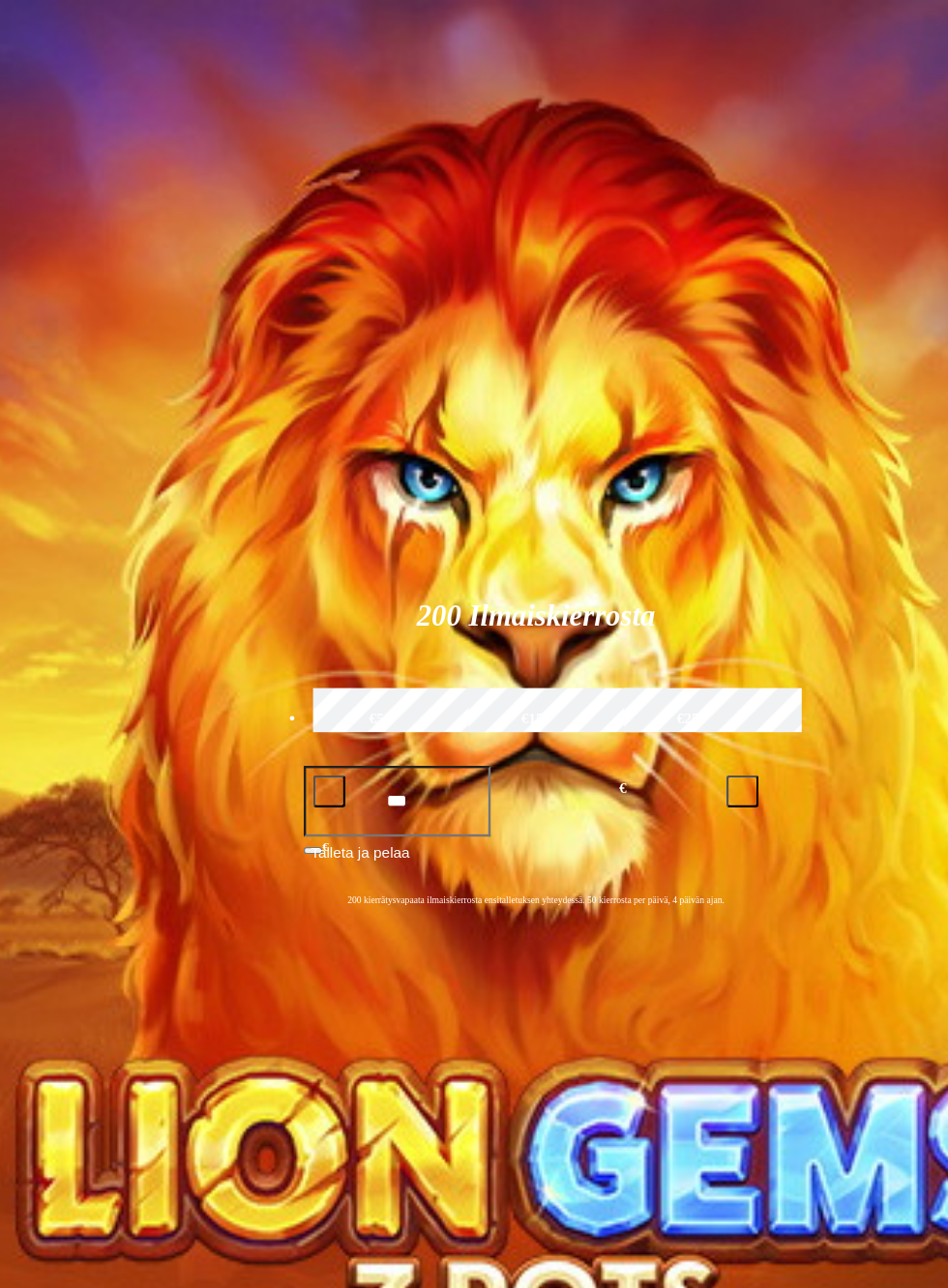 click on "Pelaa nyt" at bounding box center [74, 1264] 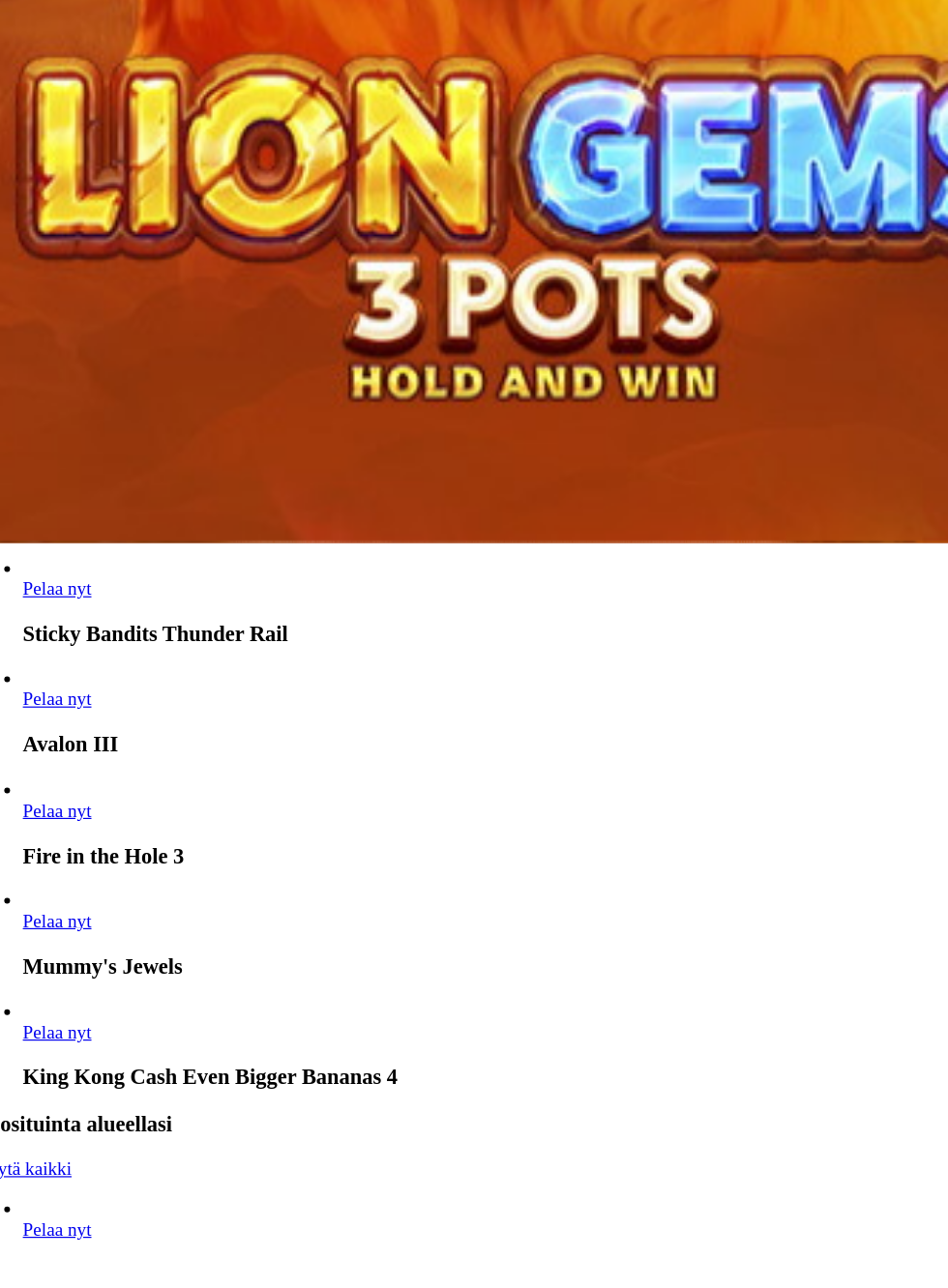 scroll, scrollTop: 596, scrollLeft: 0, axis: vertical 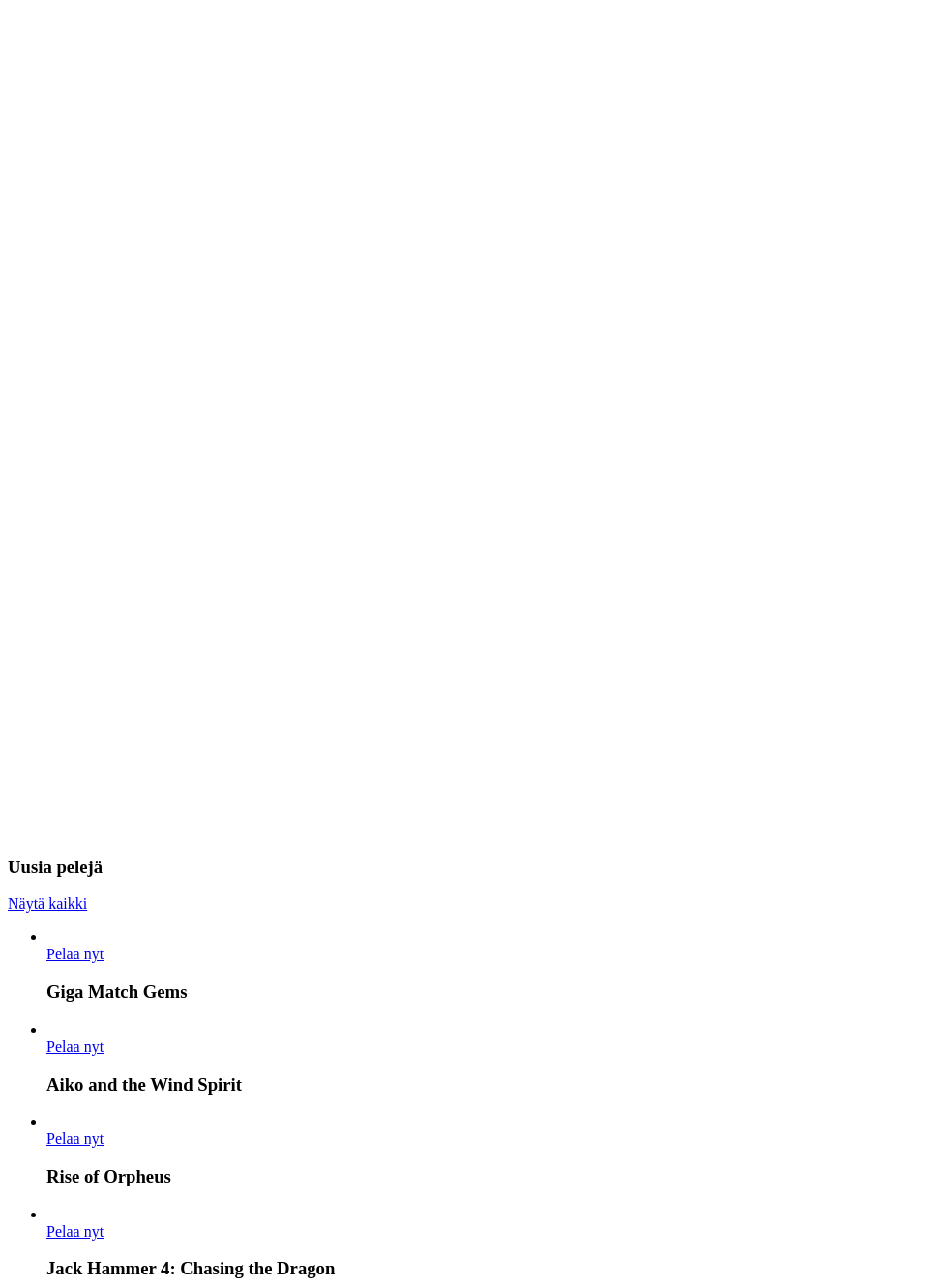click on "Pelaa nyt" at bounding box center [74, 5768] 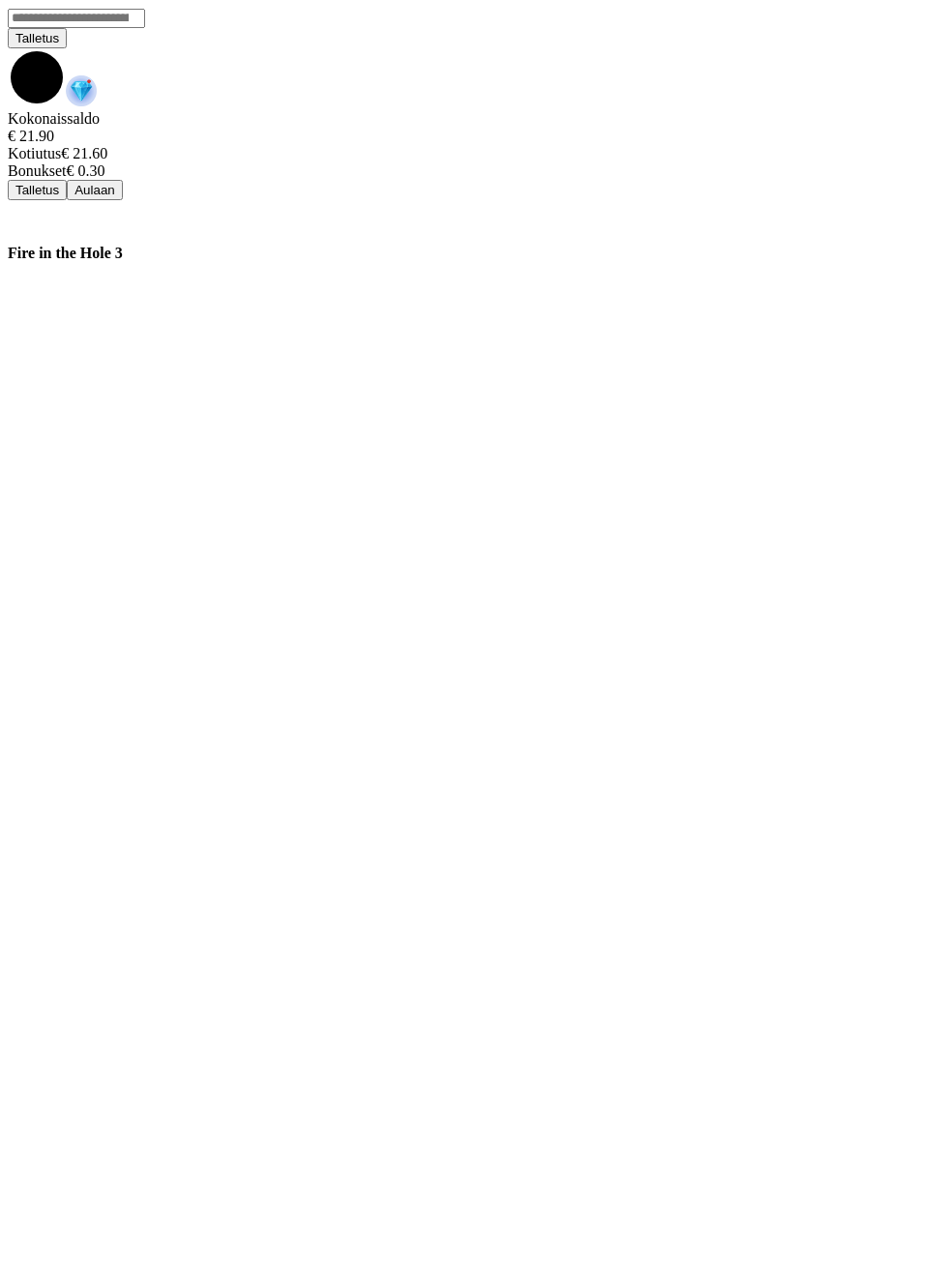 scroll, scrollTop: 0, scrollLeft: 0, axis: both 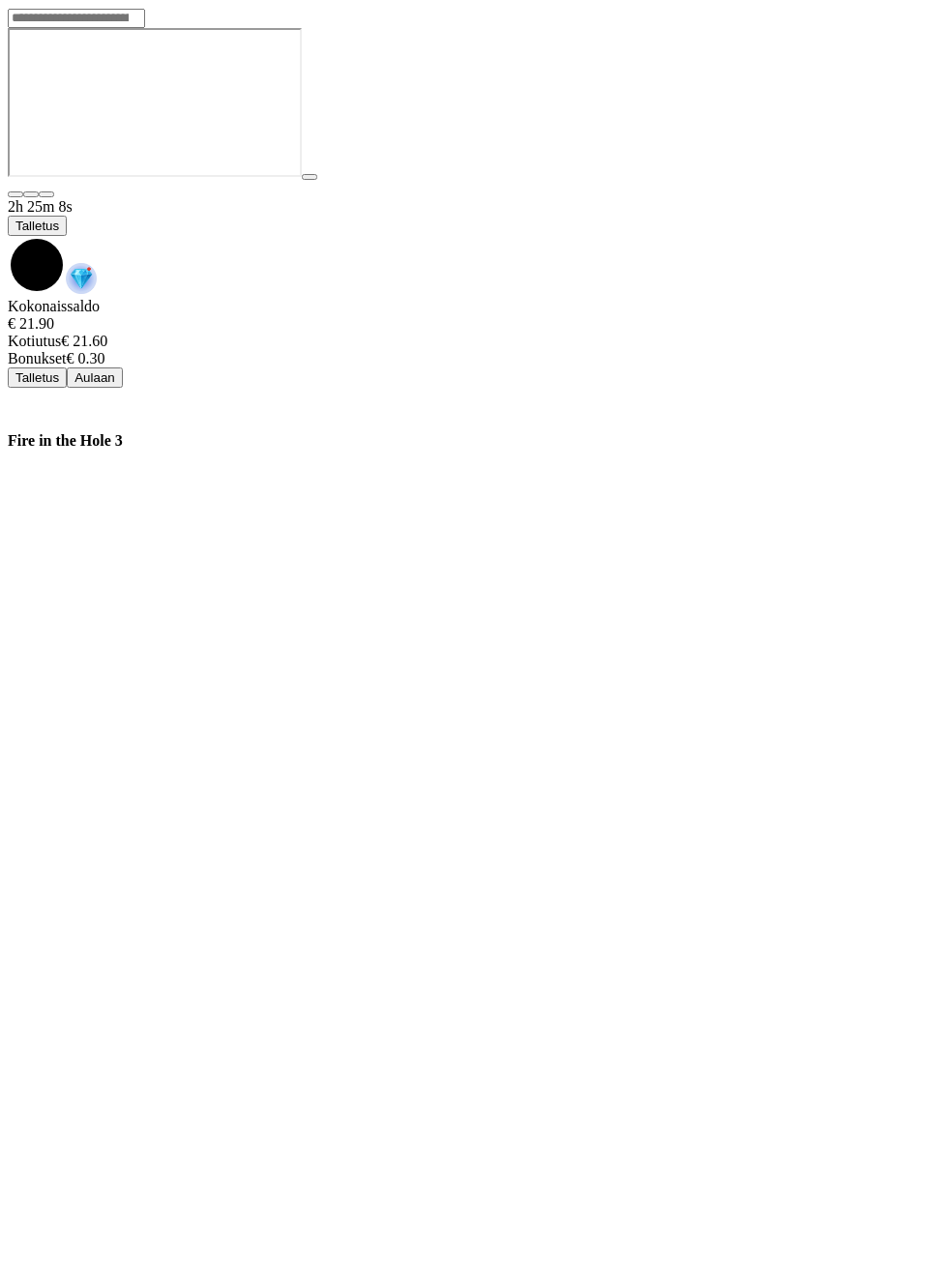click at bounding box center (8, 236) 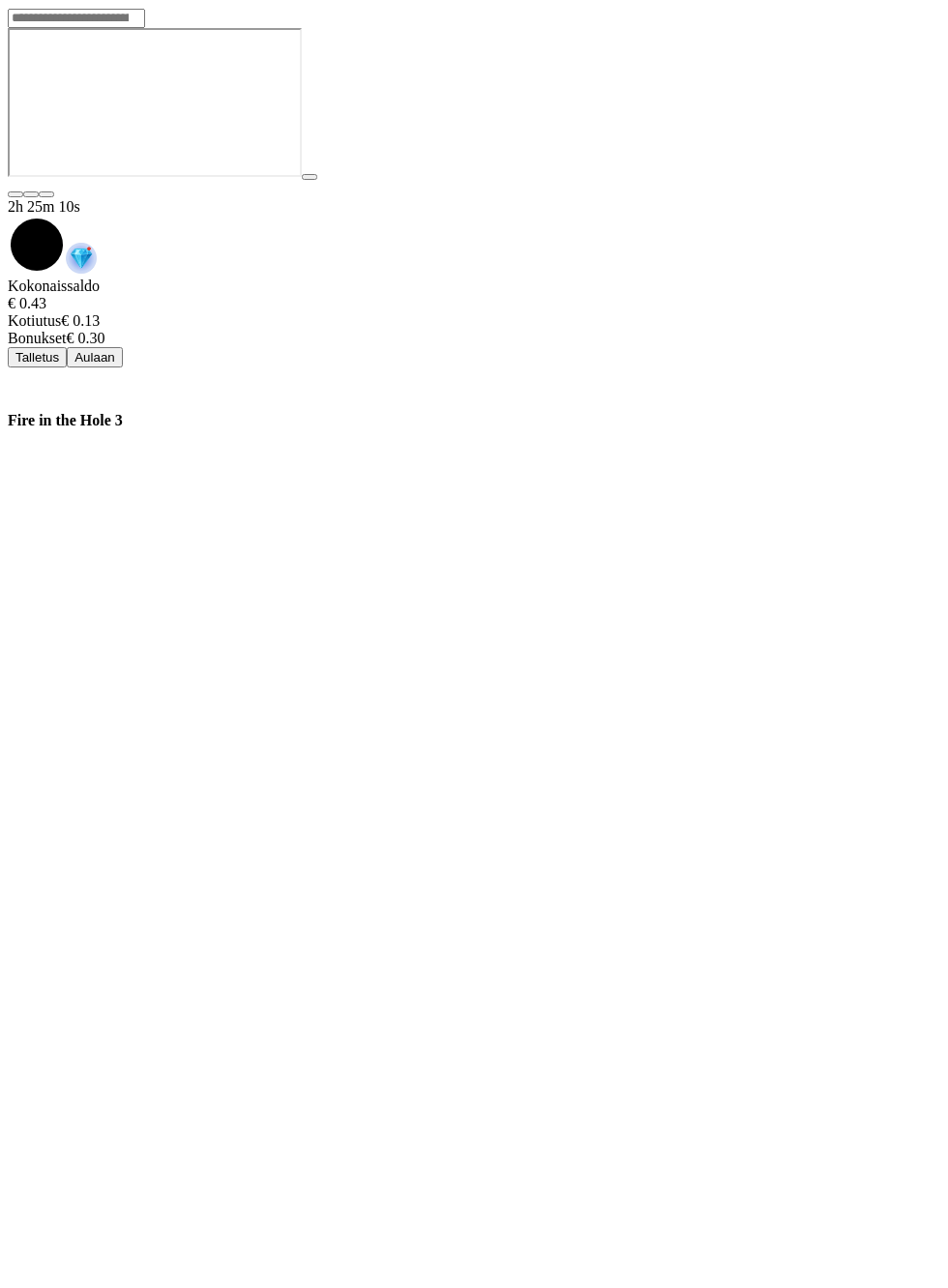 click at bounding box center [474, 104] 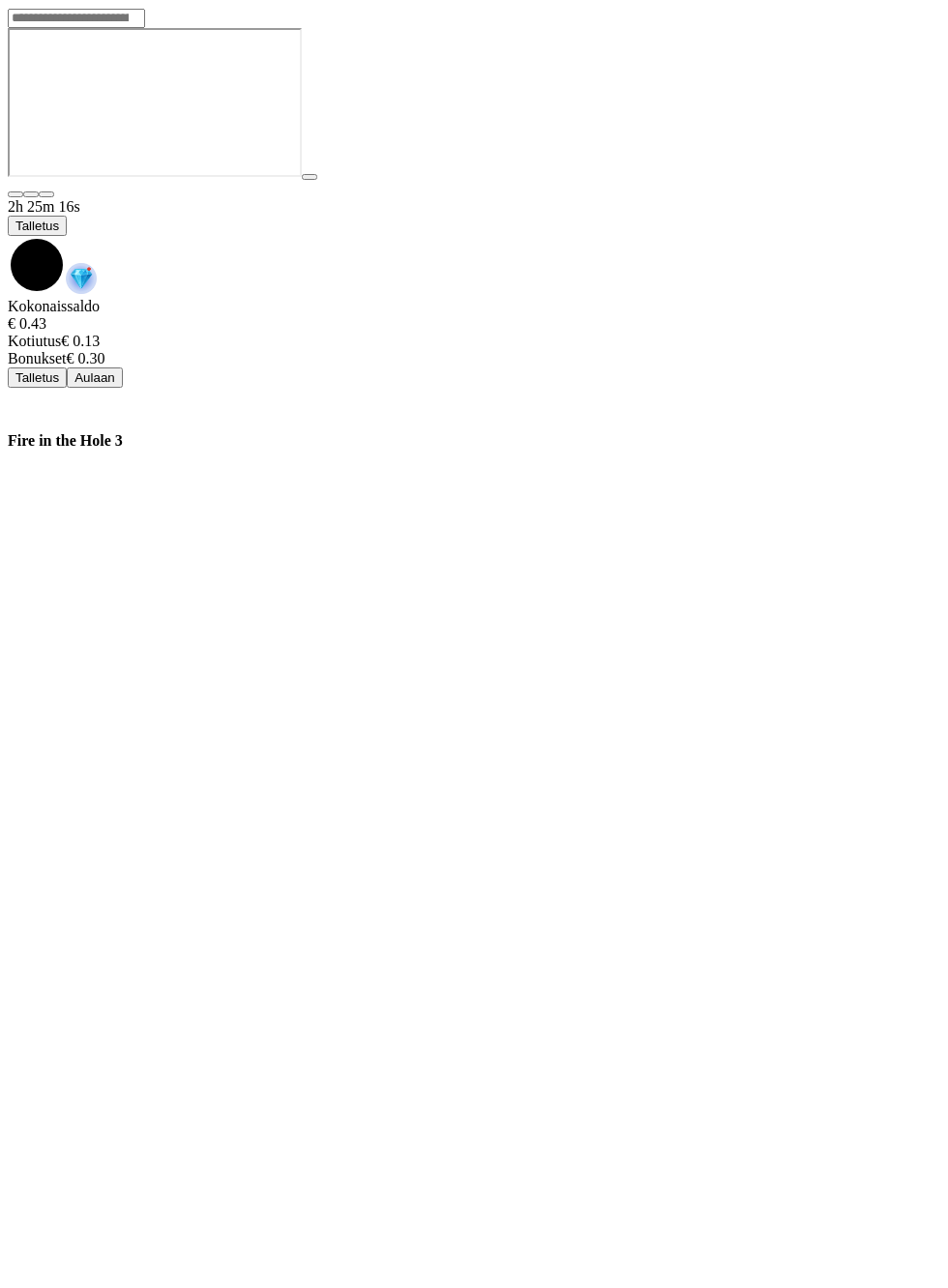 click at bounding box center [8, 236] 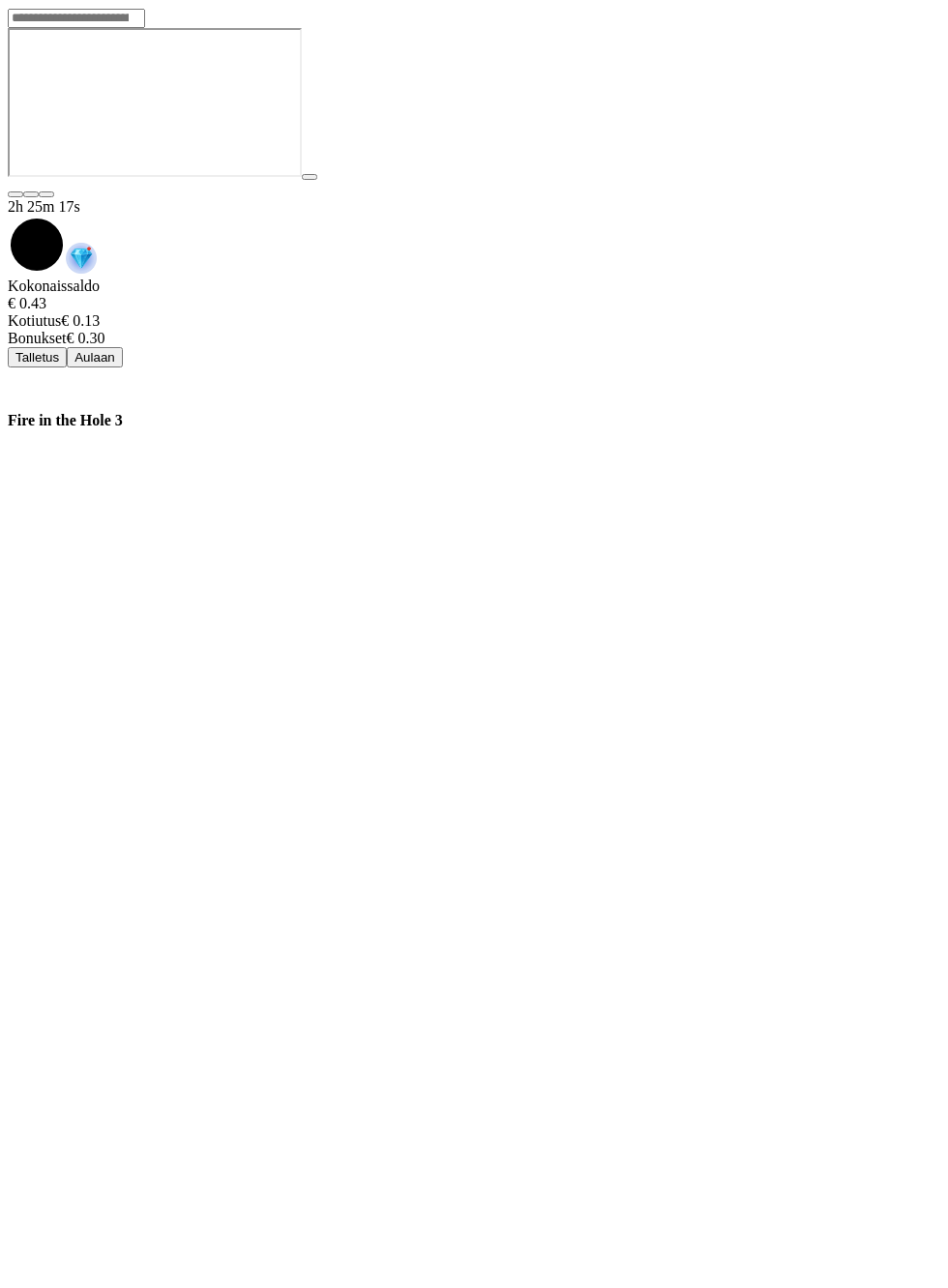 click on "Aulaan" at bounding box center (95, 357) 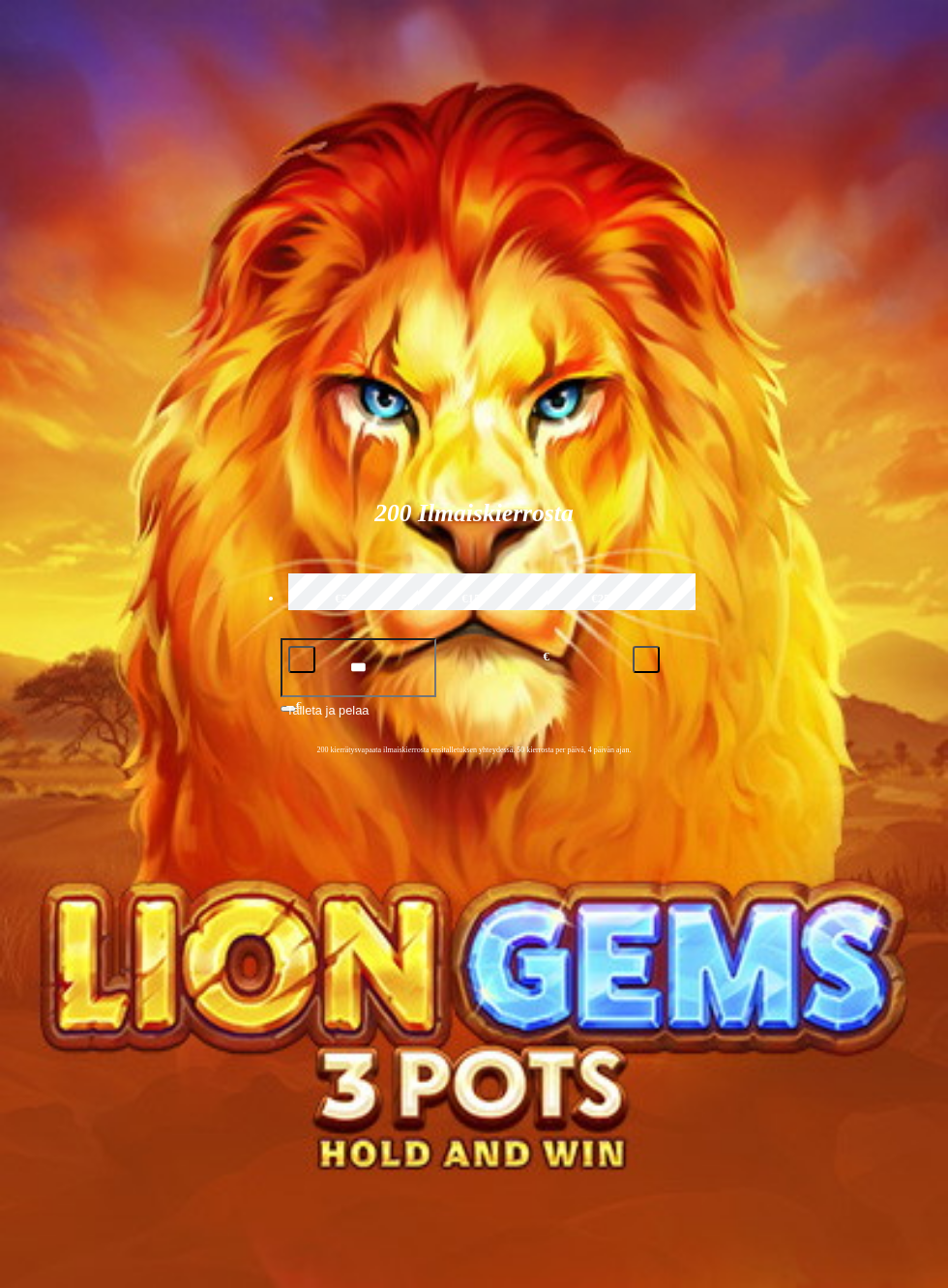 click at bounding box center (15, 76) 